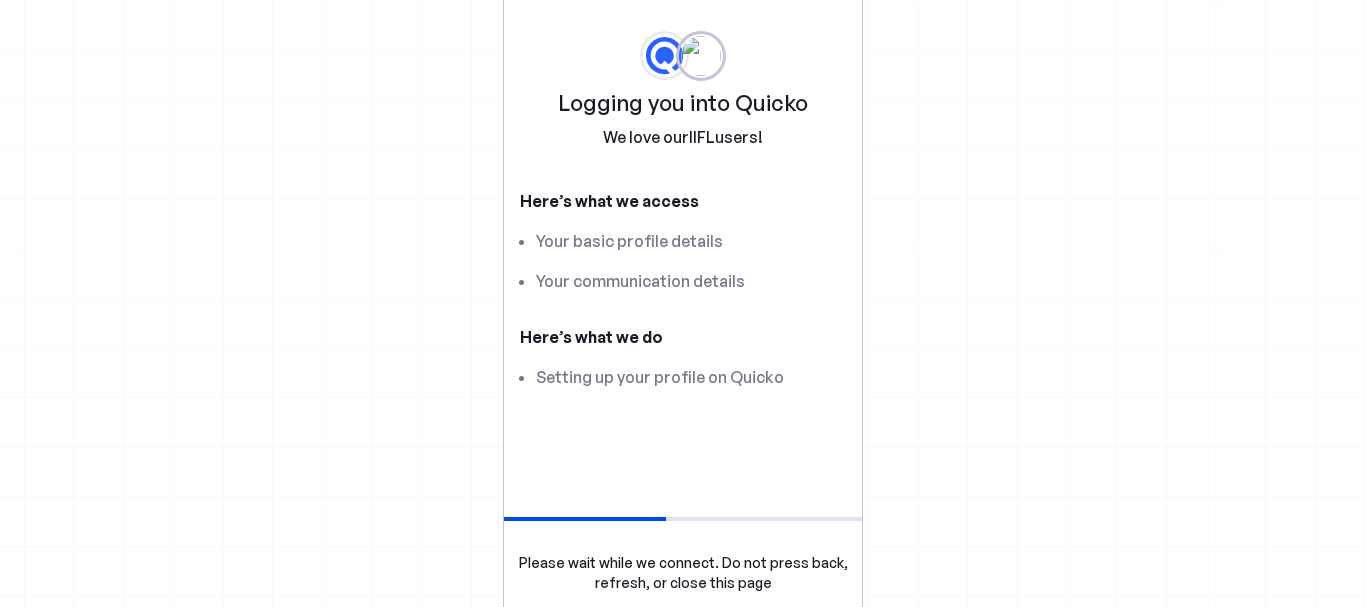 scroll, scrollTop: 0, scrollLeft: 0, axis: both 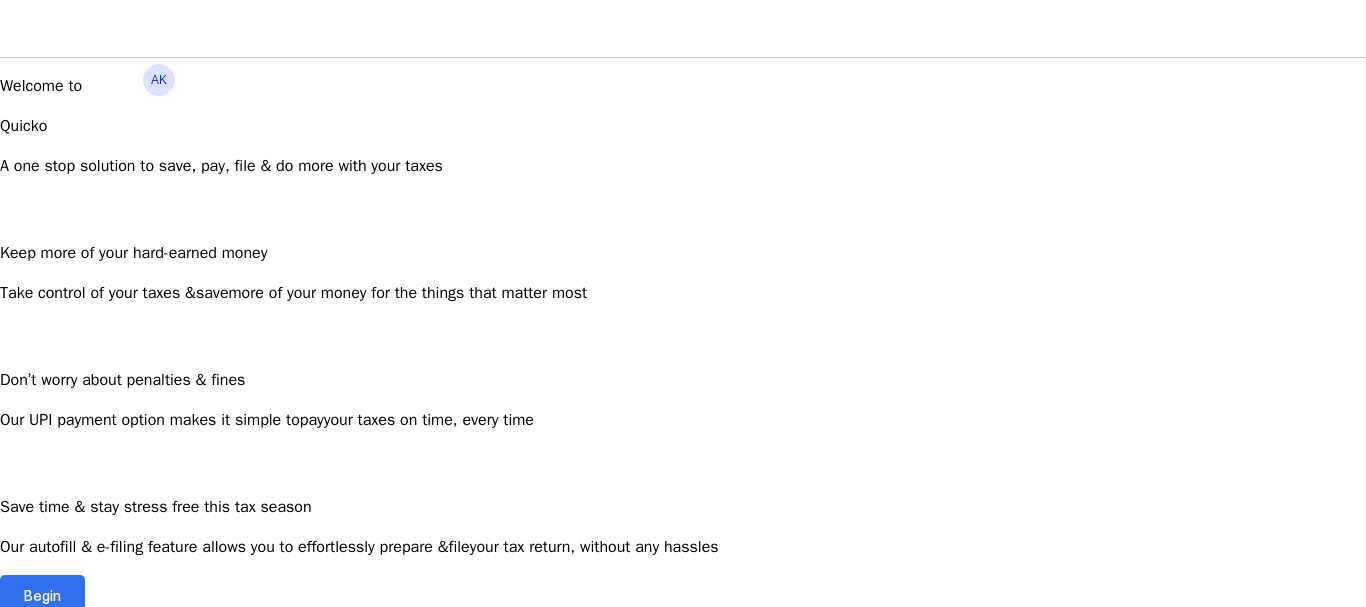 click on "Begin" at bounding box center [42, 595] 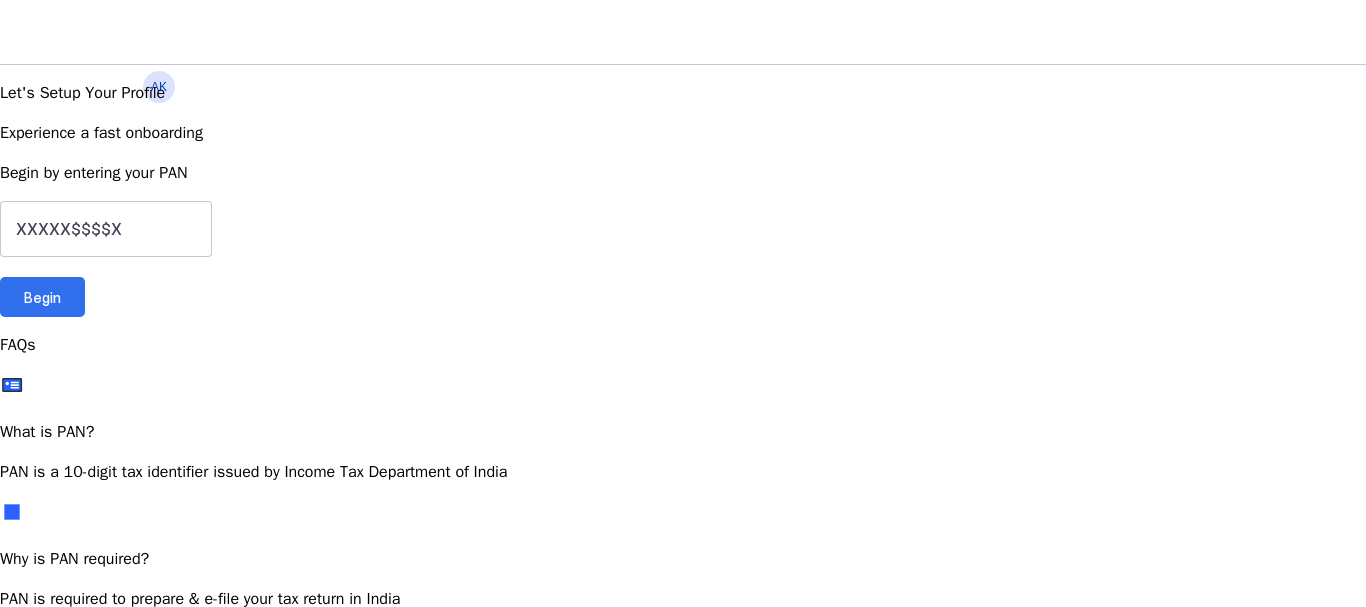 click at bounding box center (42, 297) 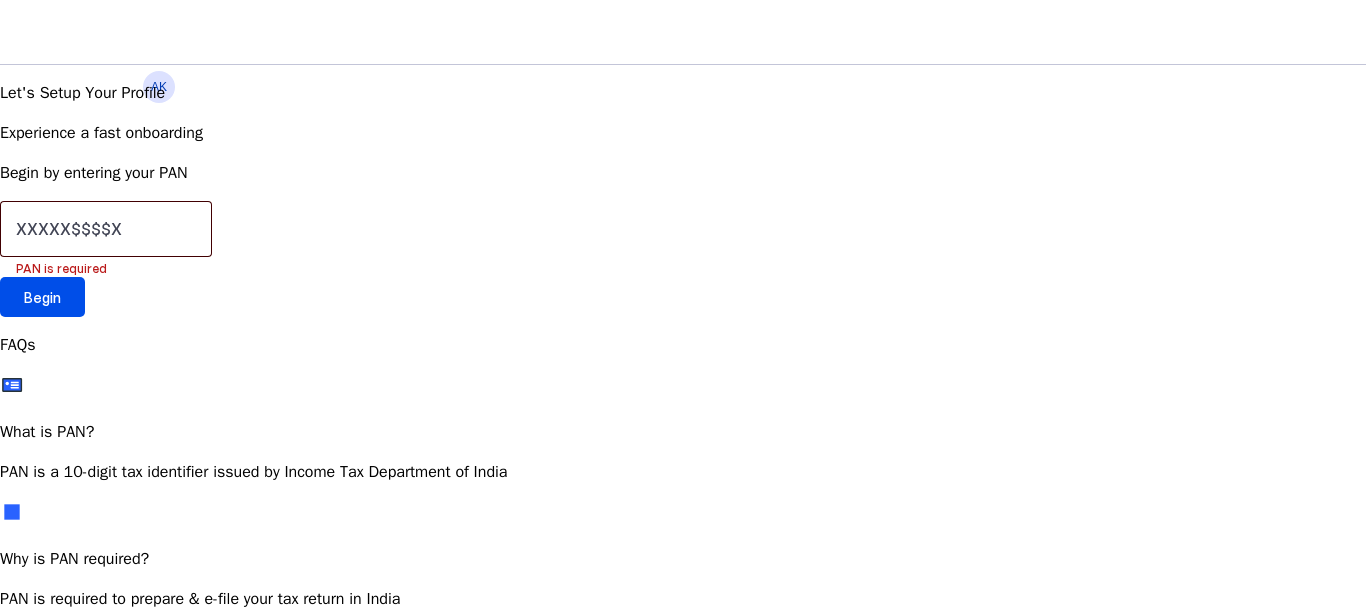 click at bounding box center [106, 229] 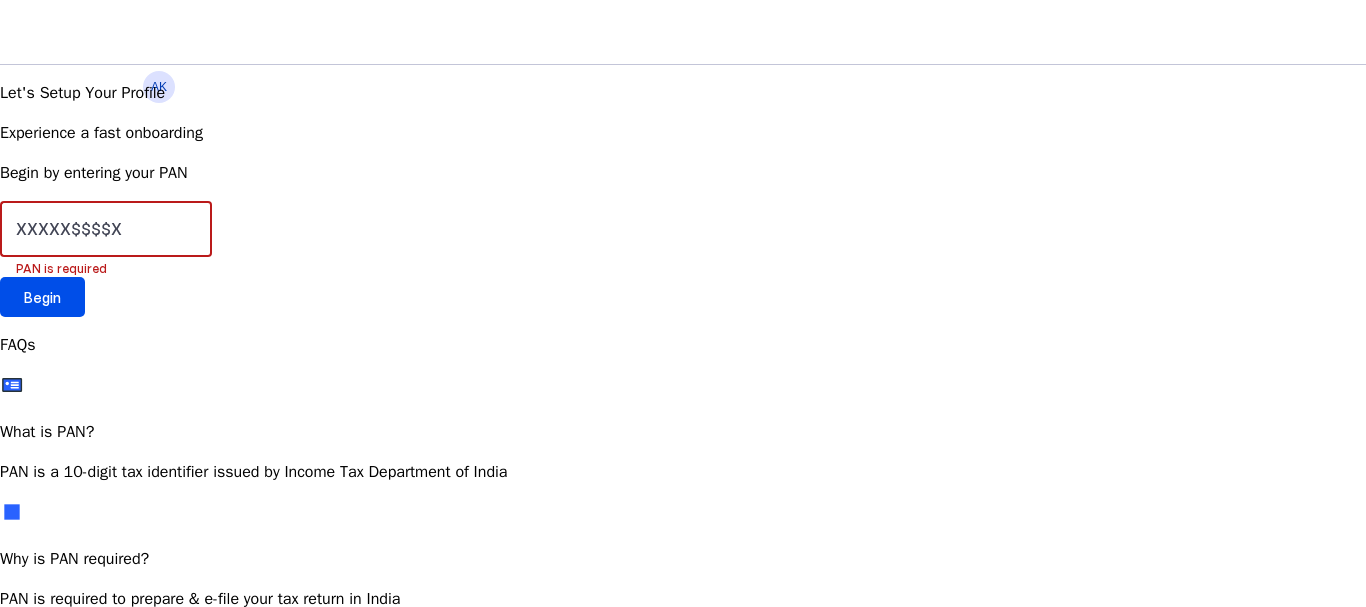 drag, startPoint x: 282, startPoint y: 374, endPoint x: 119, endPoint y: 400, distance: 165.0606 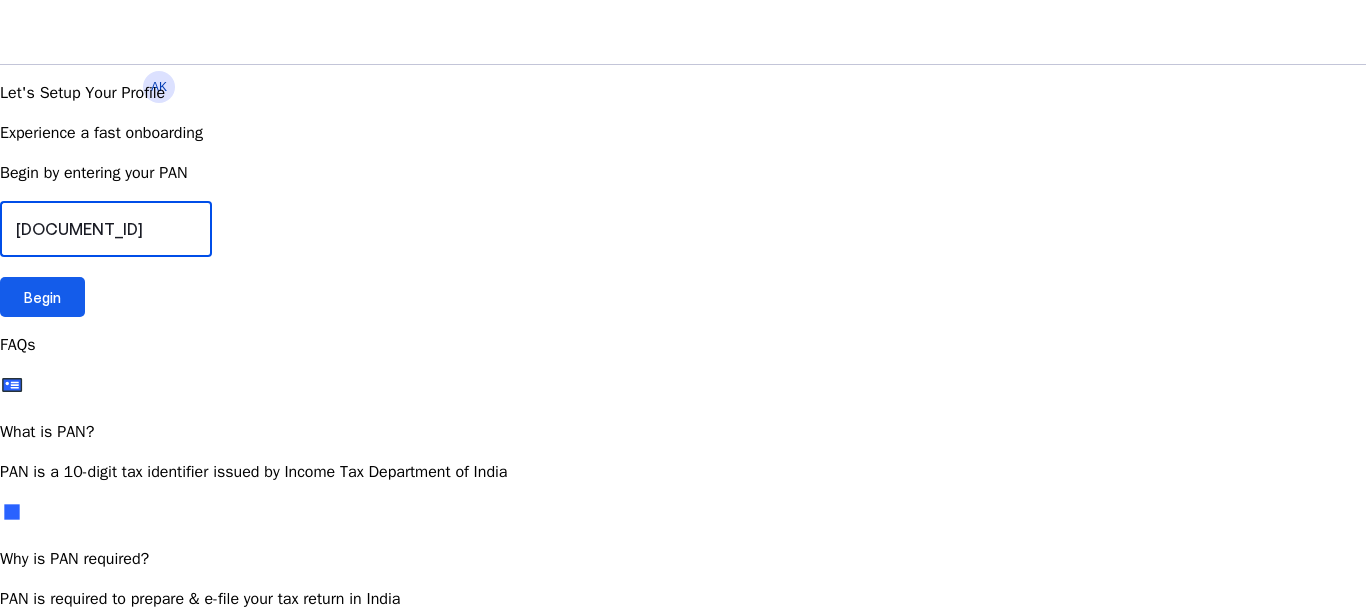 type on "[DOCUMENT_ID]" 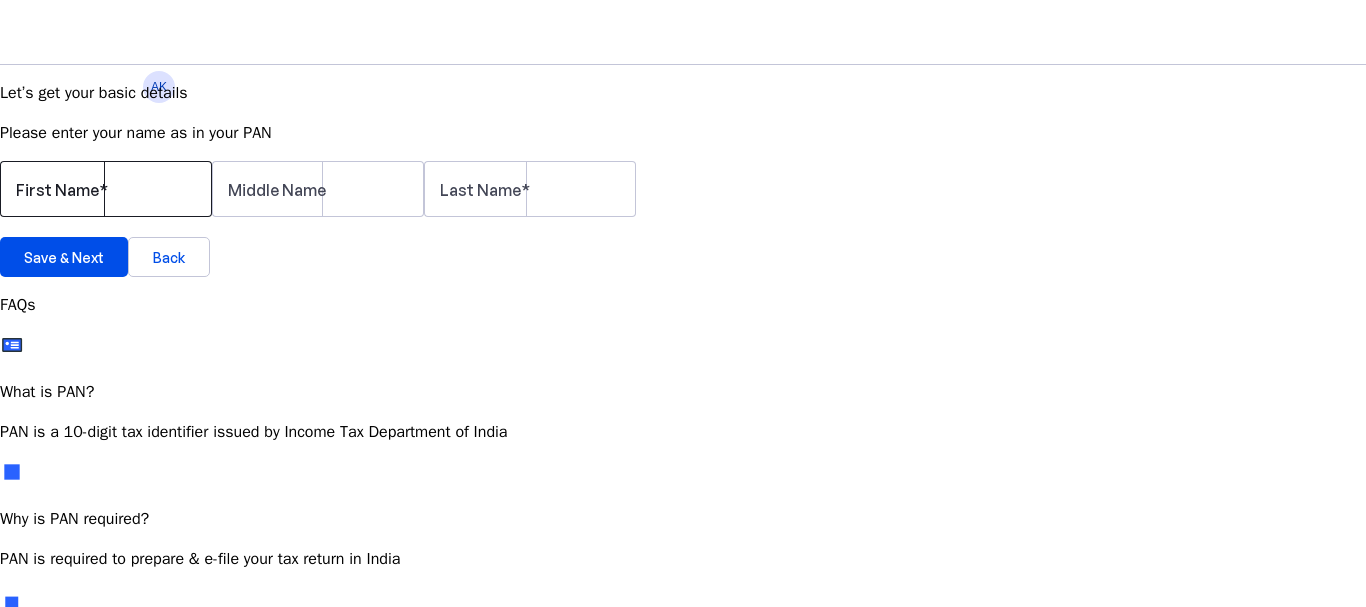 click on "First Name" at bounding box center [106, 189] 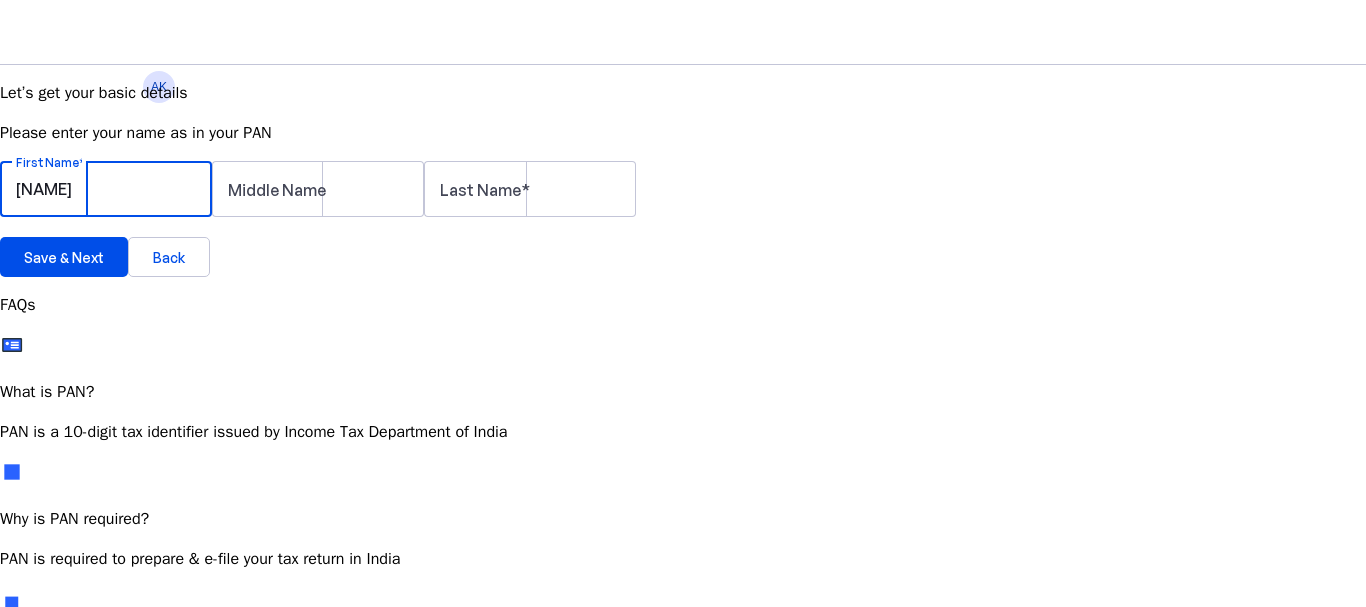 type on "[NAME]" 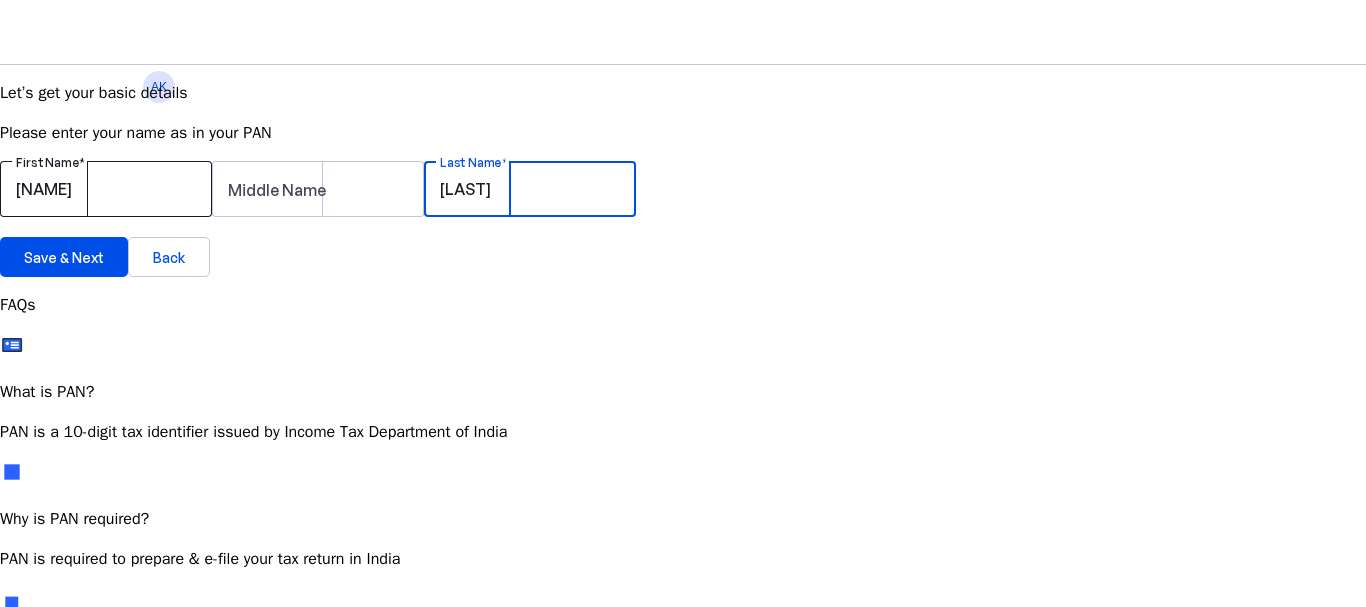 type on "[LAST]" 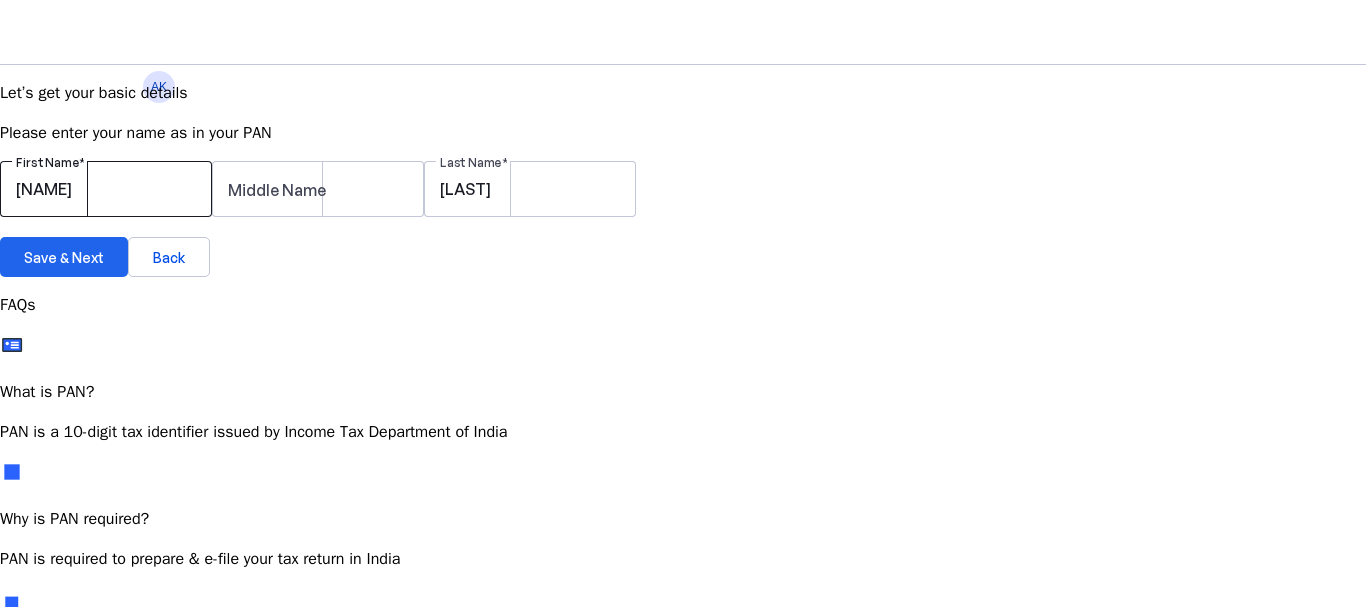 type 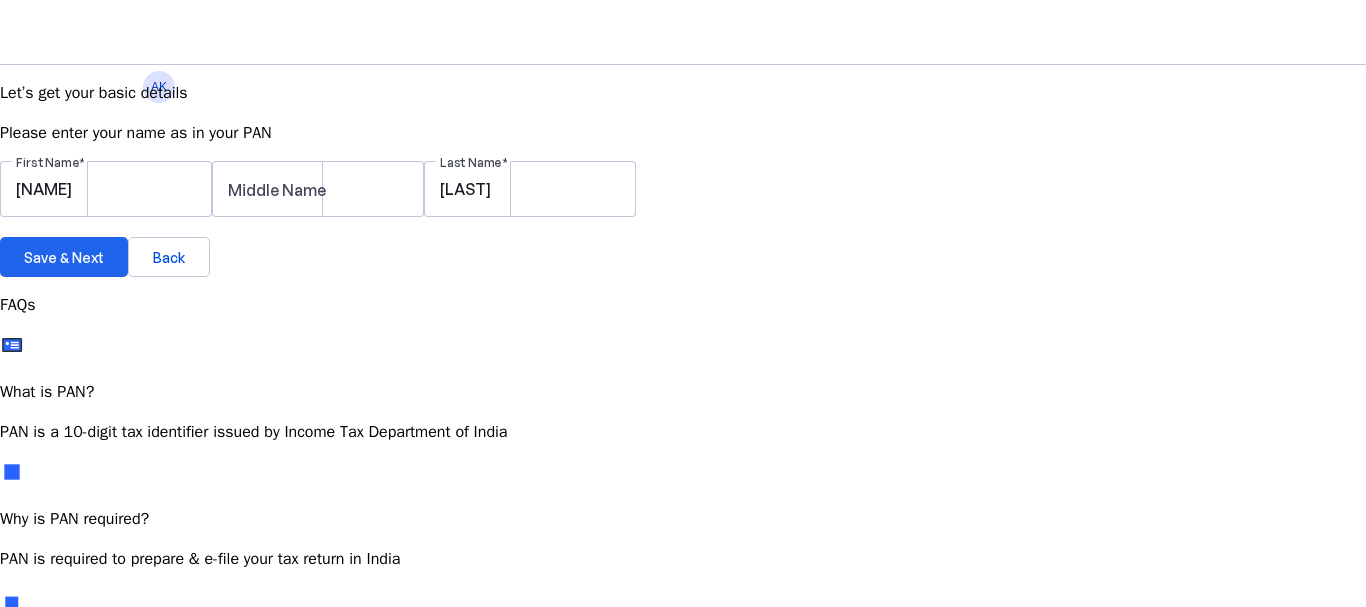 click on "Save & Next" at bounding box center (64, 257) 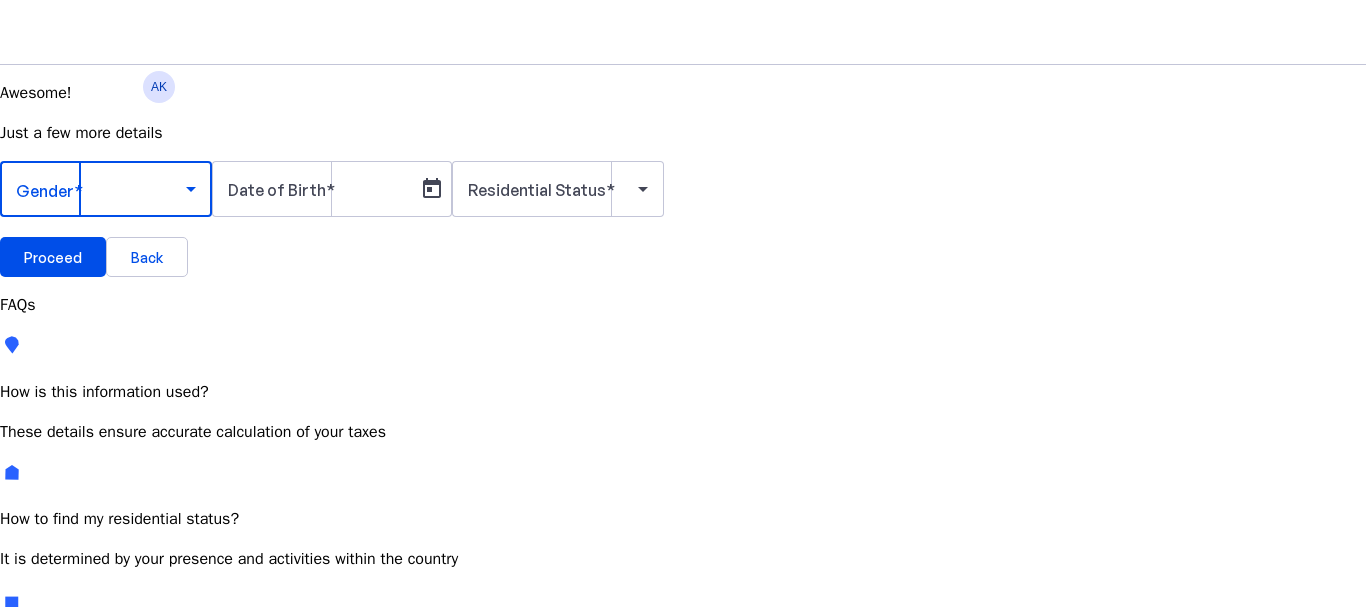 click at bounding box center (101, 189) 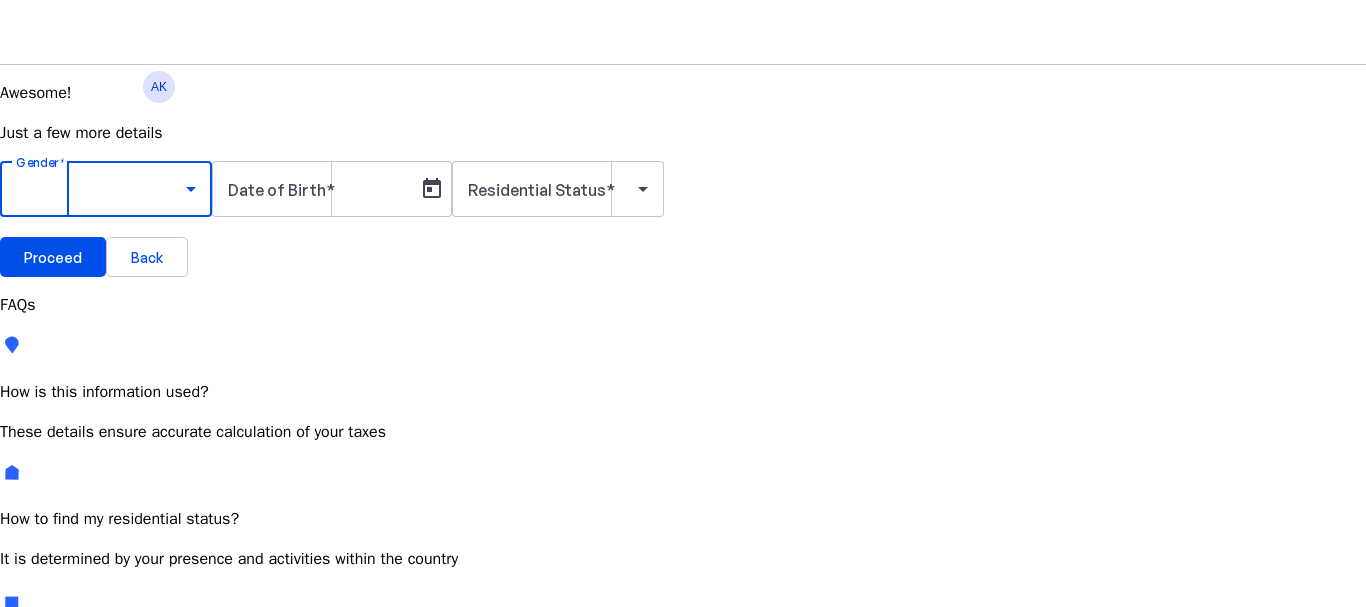 click on "Male" at bounding box center [154, 746] 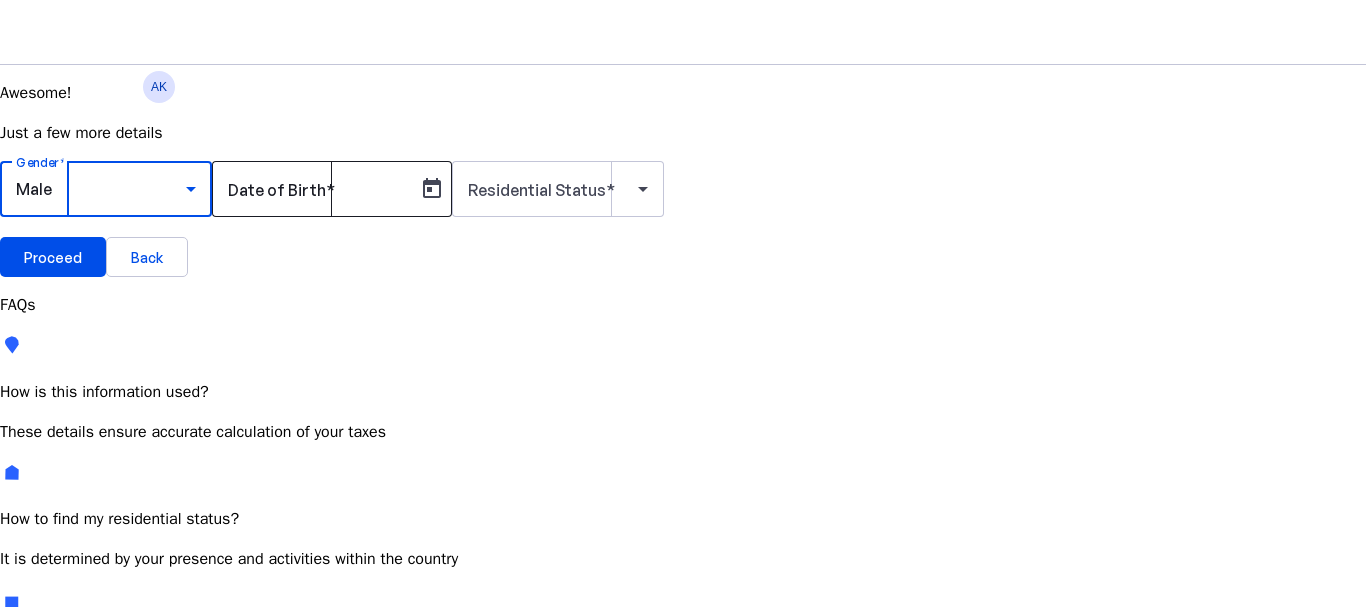 click on "Date of Birth" at bounding box center [318, 189] 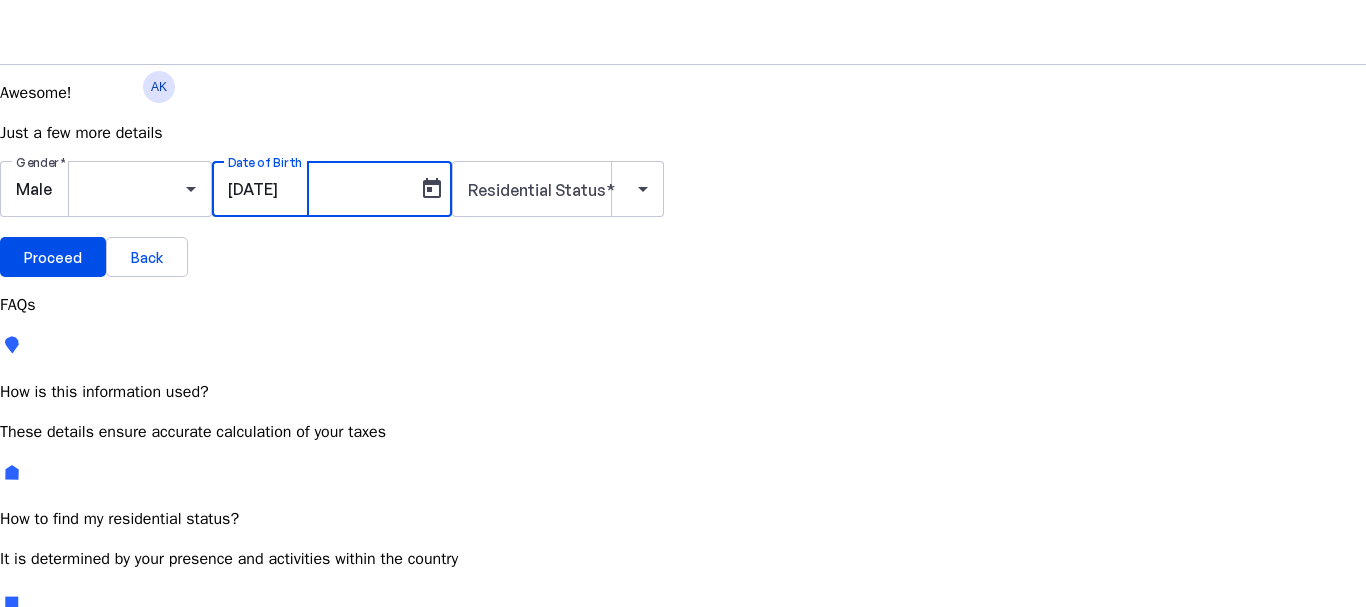 type on "[DATE]" 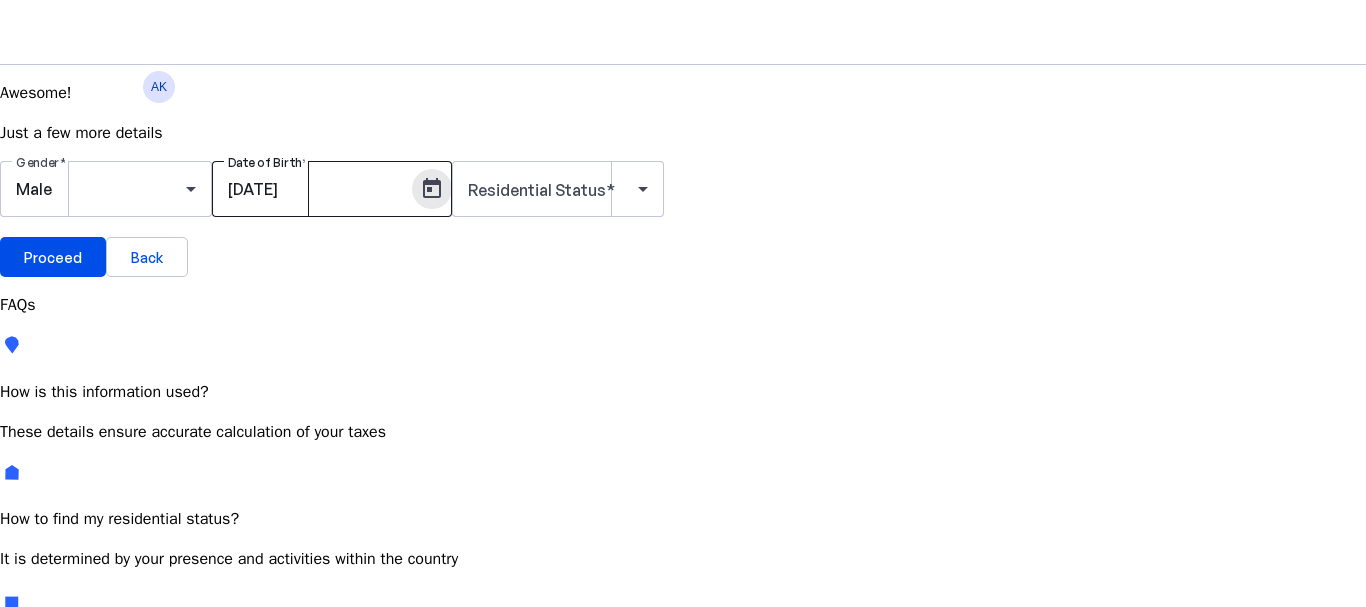 type 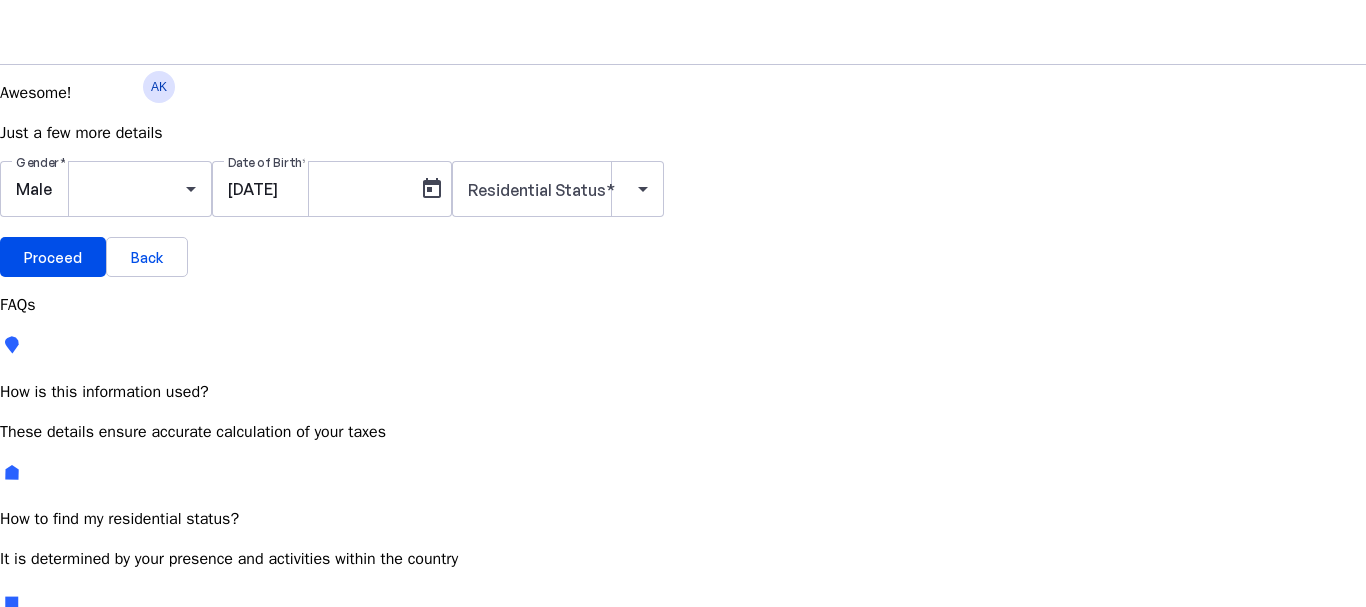 click on "10" at bounding box center [328, 992] 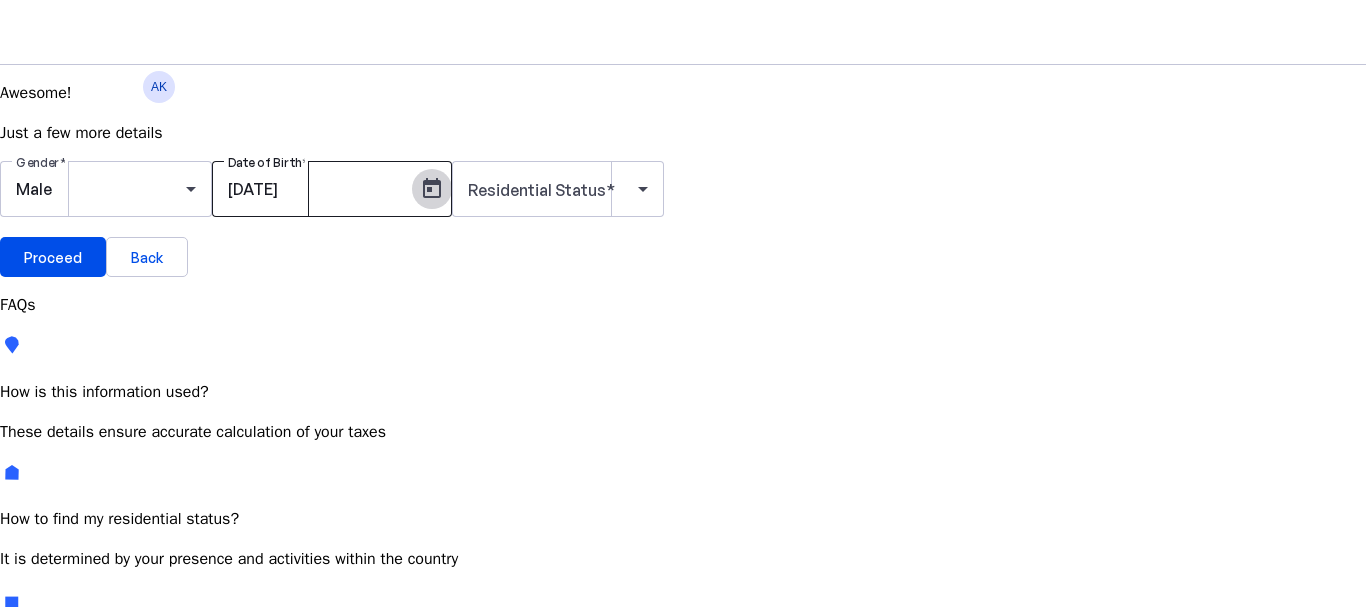 click at bounding box center (432, 189) 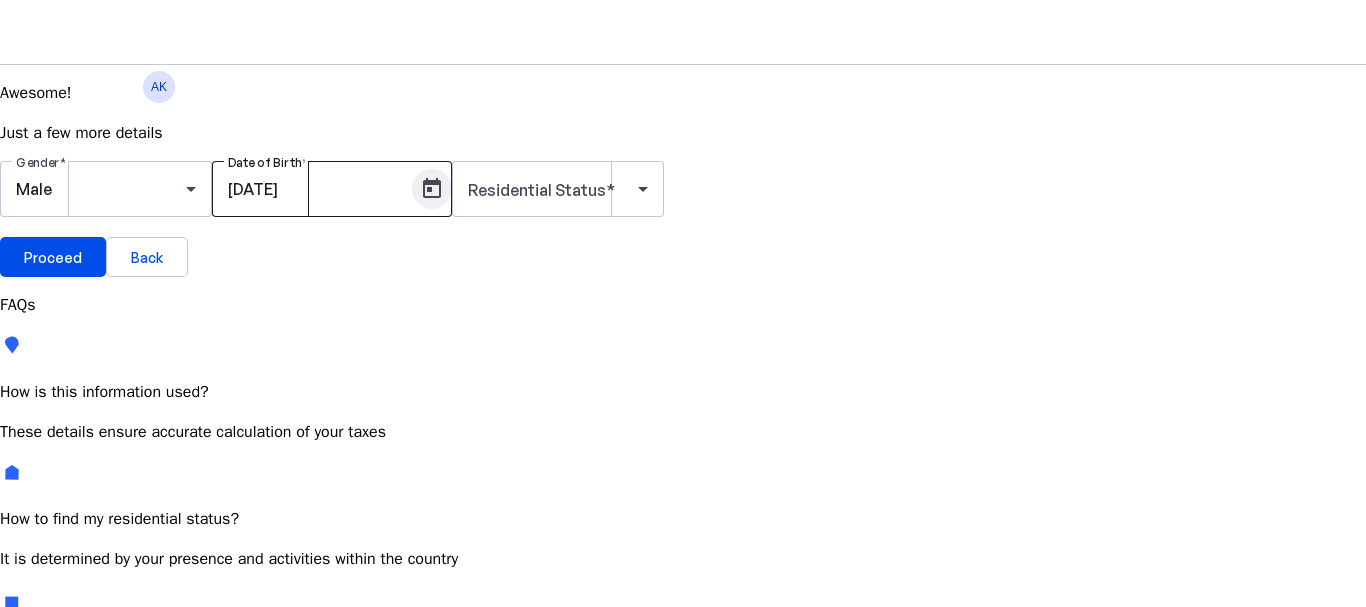 click at bounding box center [683, 714] 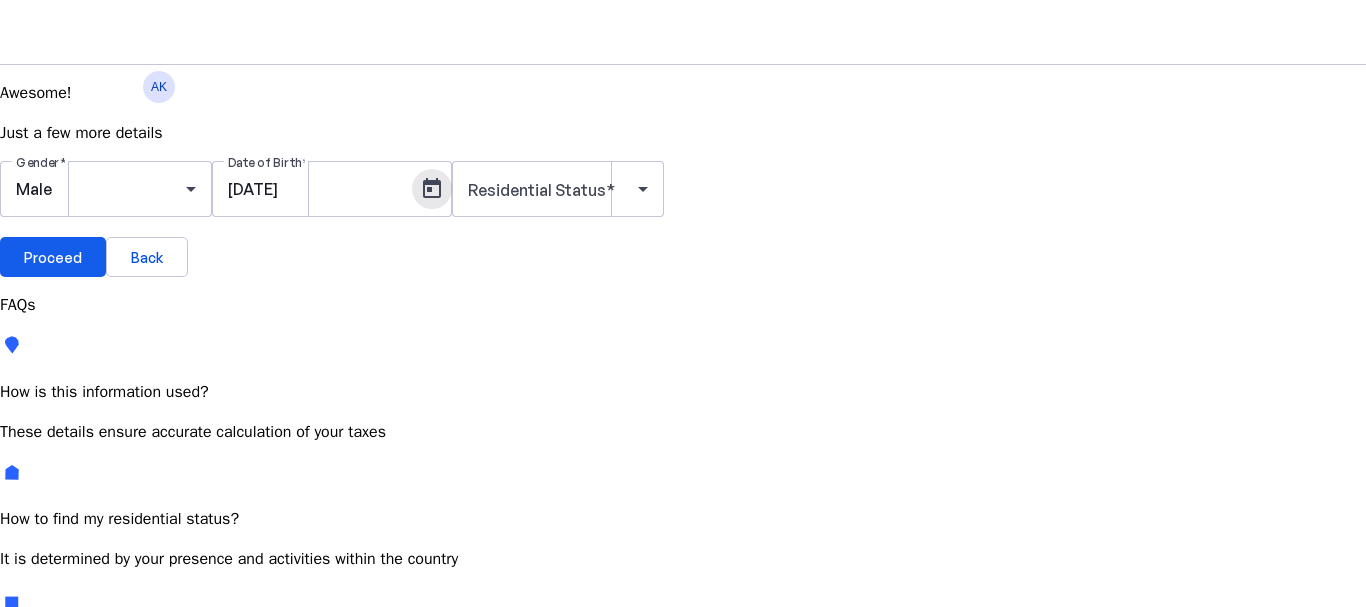 drag, startPoint x: 192, startPoint y: 580, endPoint x: 234, endPoint y: 580, distance: 42 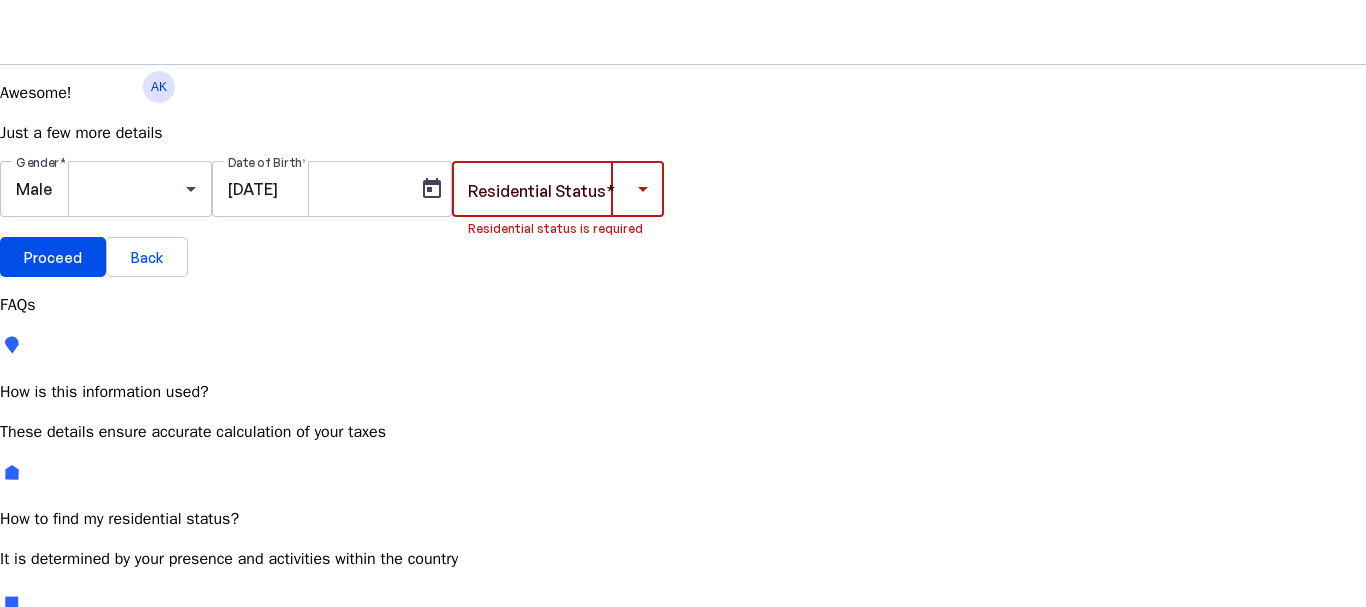 click at bounding box center (553, 189) 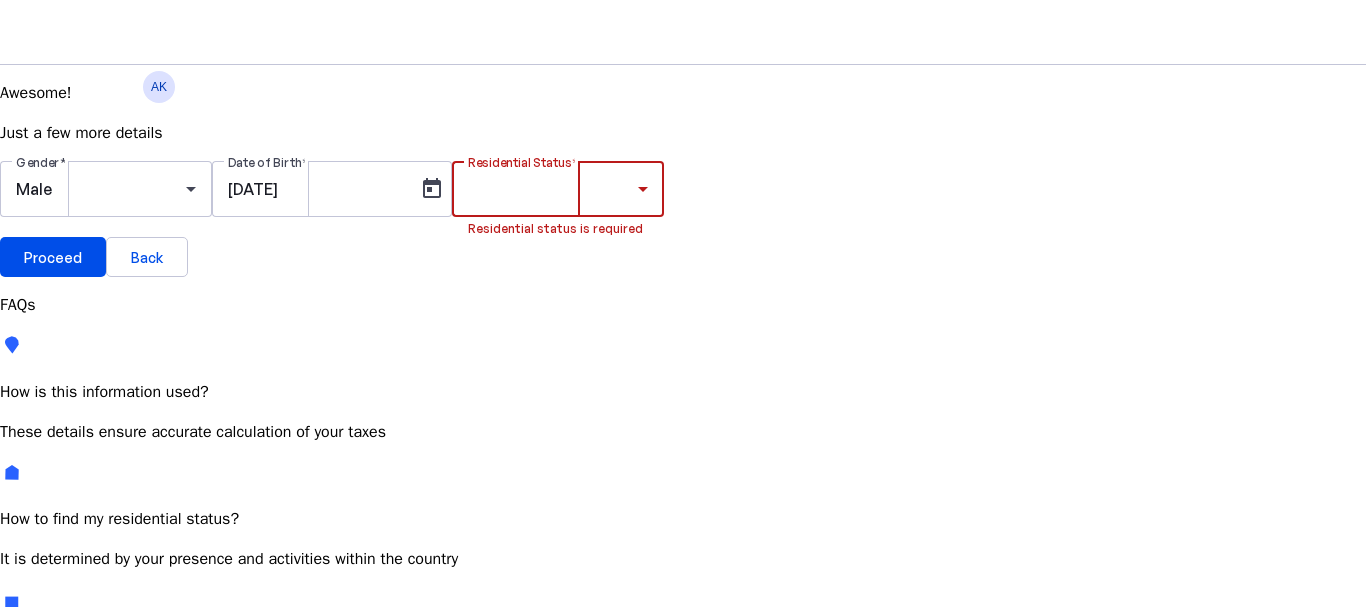 click on "Resident" at bounding box center (72, 748) 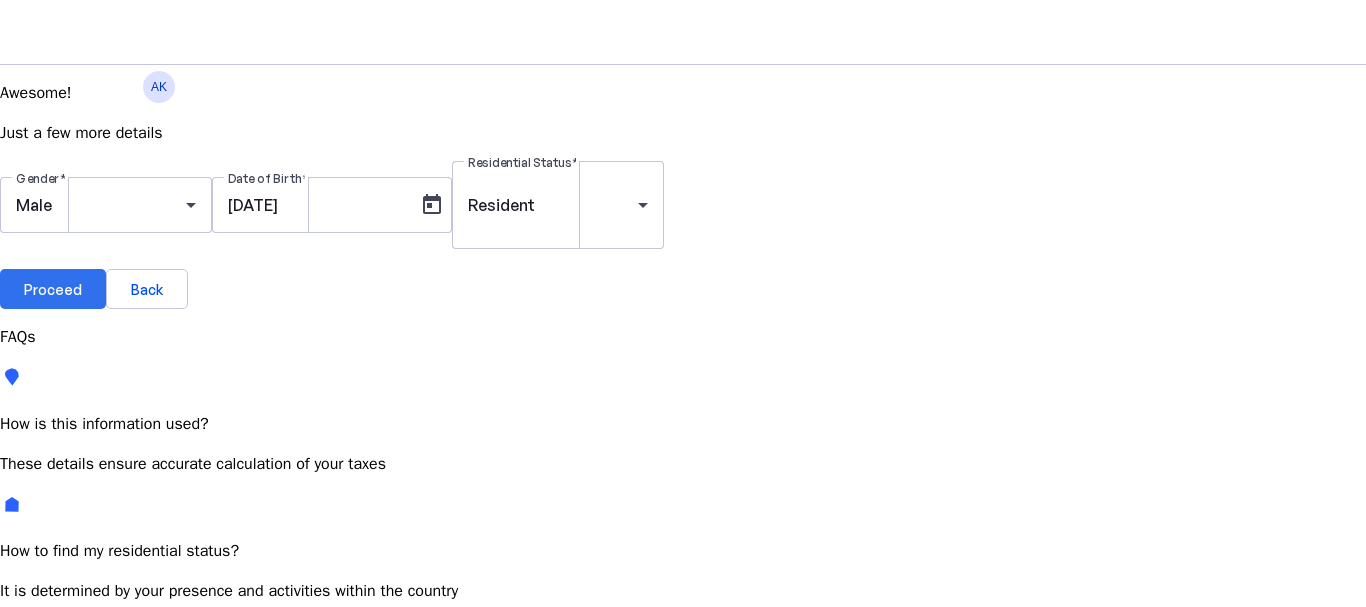 click on "Proceed" at bounding box center (53, 289) 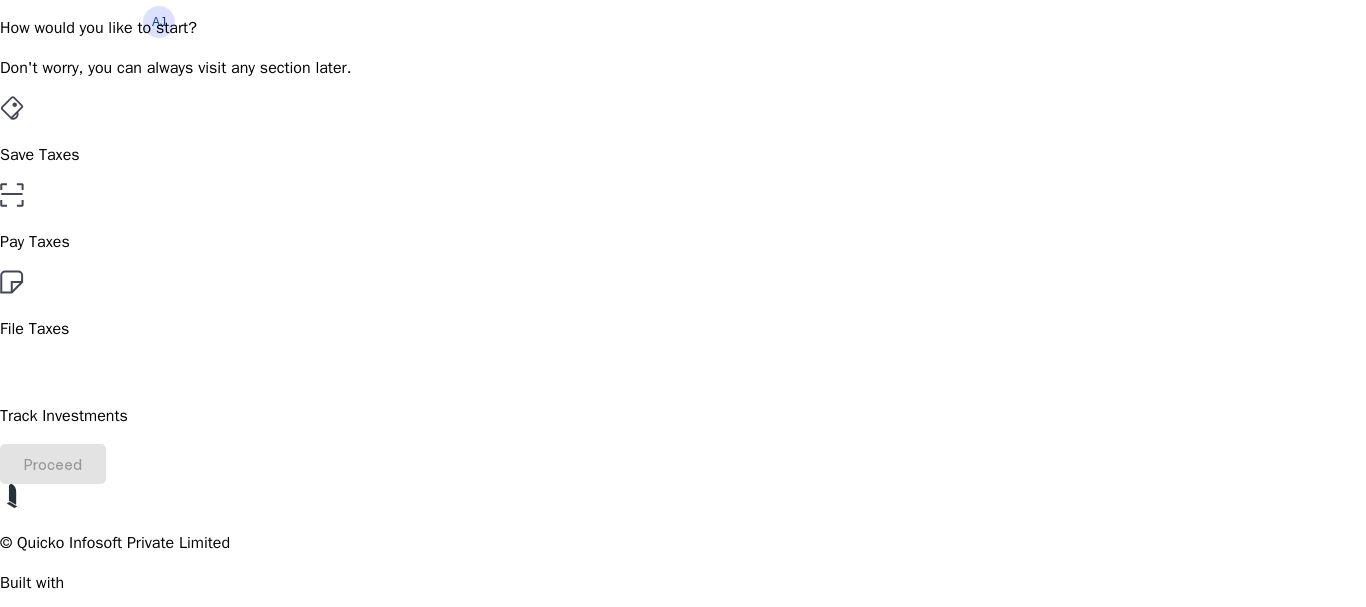 scroll, scrollTop: 100, scrollLeft: 0, axis: vertical 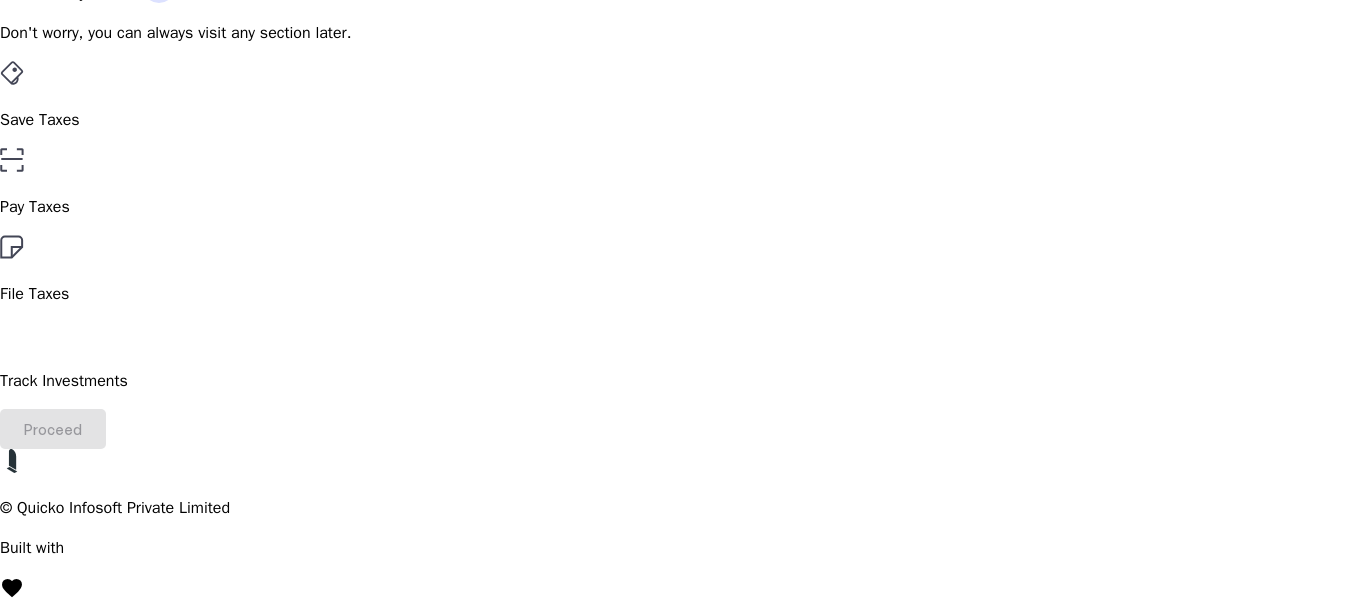 click on "File Taxes" at bounding box center [683, 120] 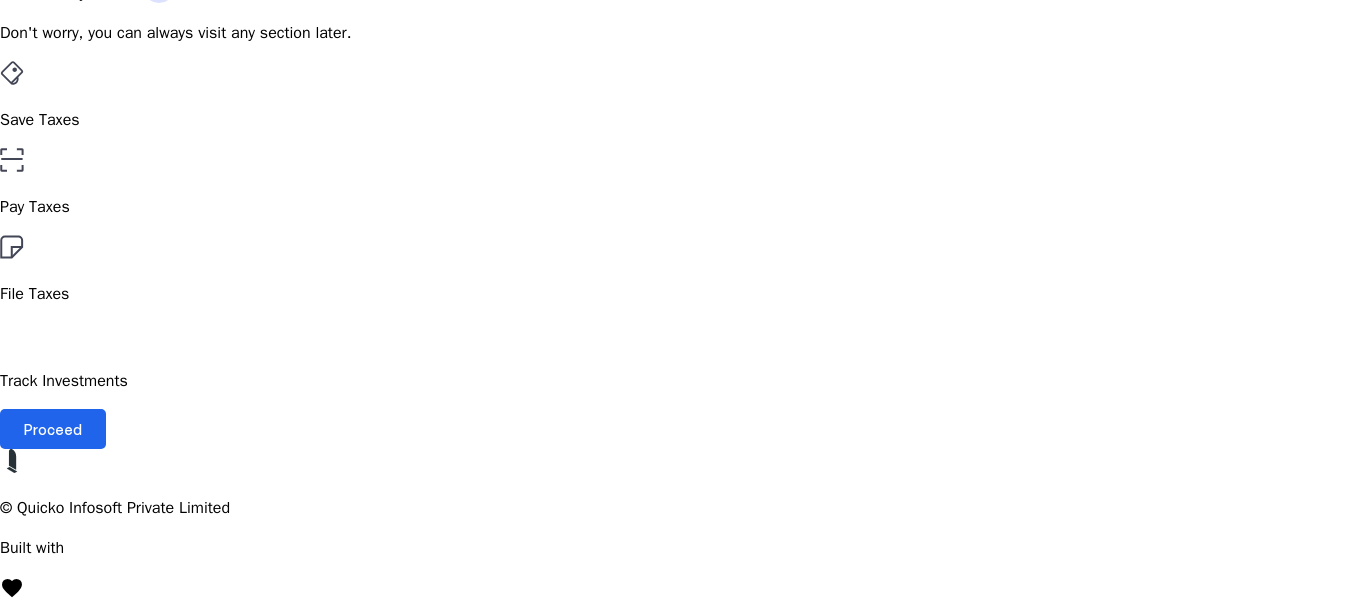 drag, startPoint x: 208, startPoint y: 520, endPoint x: 294, endPoint y: 488, distance: 91.76056 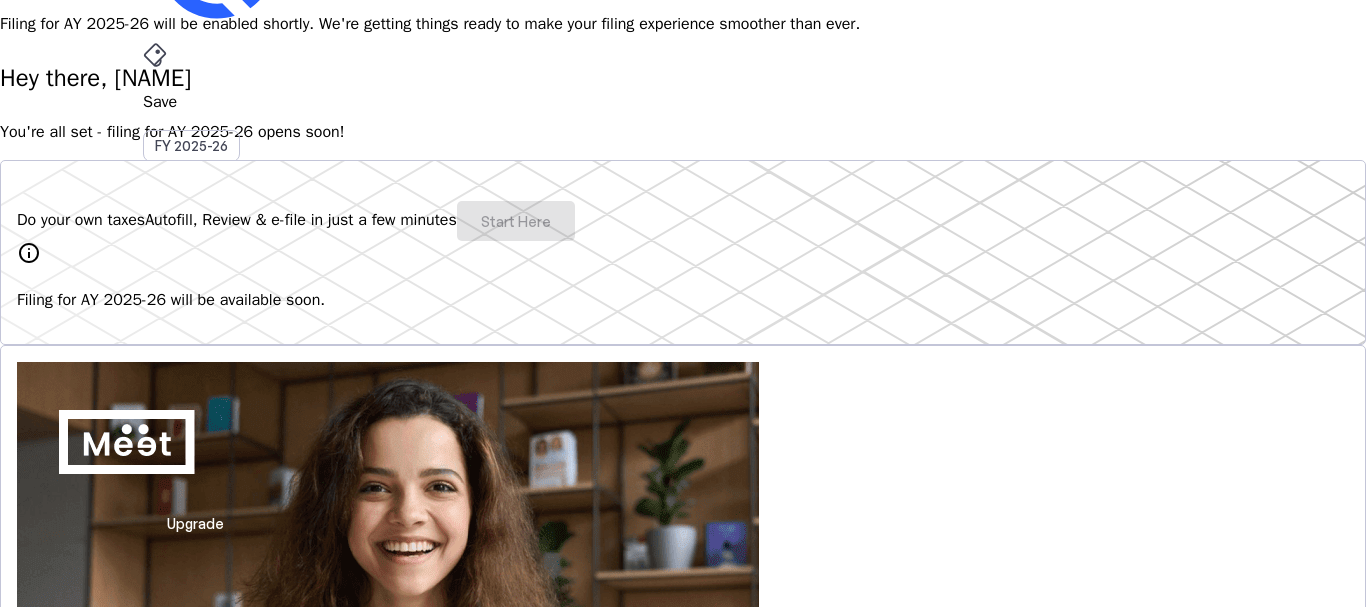 scroll, scrollTop: 0, scrollLeft: 0, axis: both 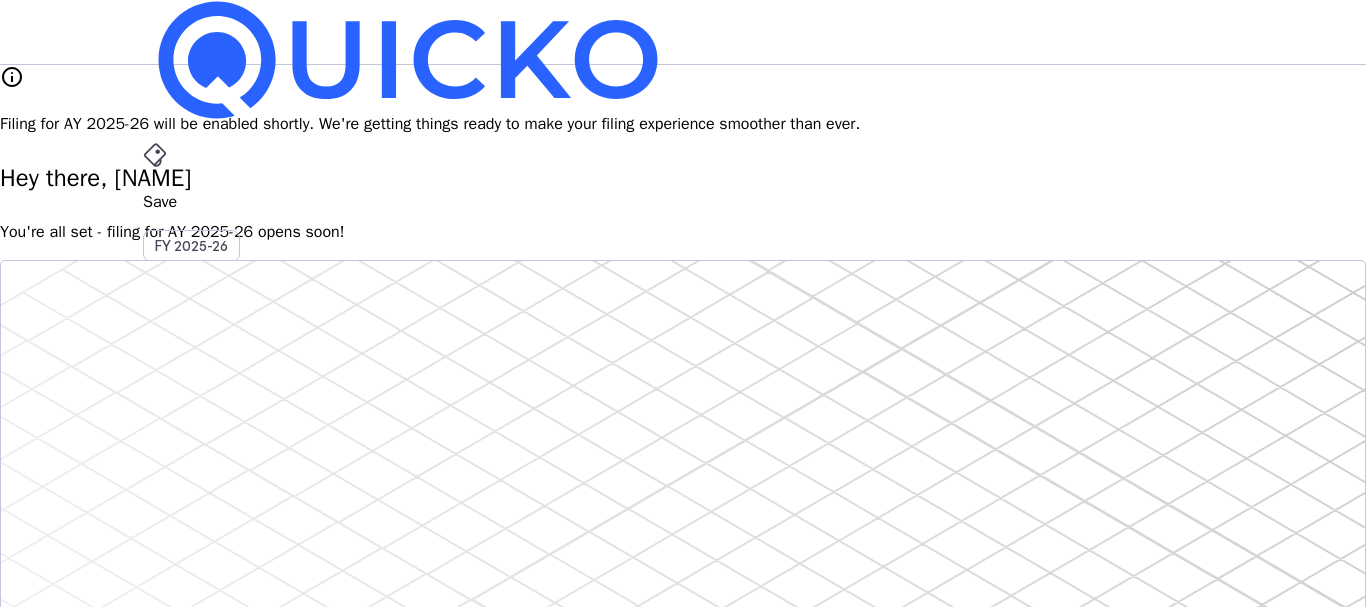 click on "File" at bounding box center (683, 408) 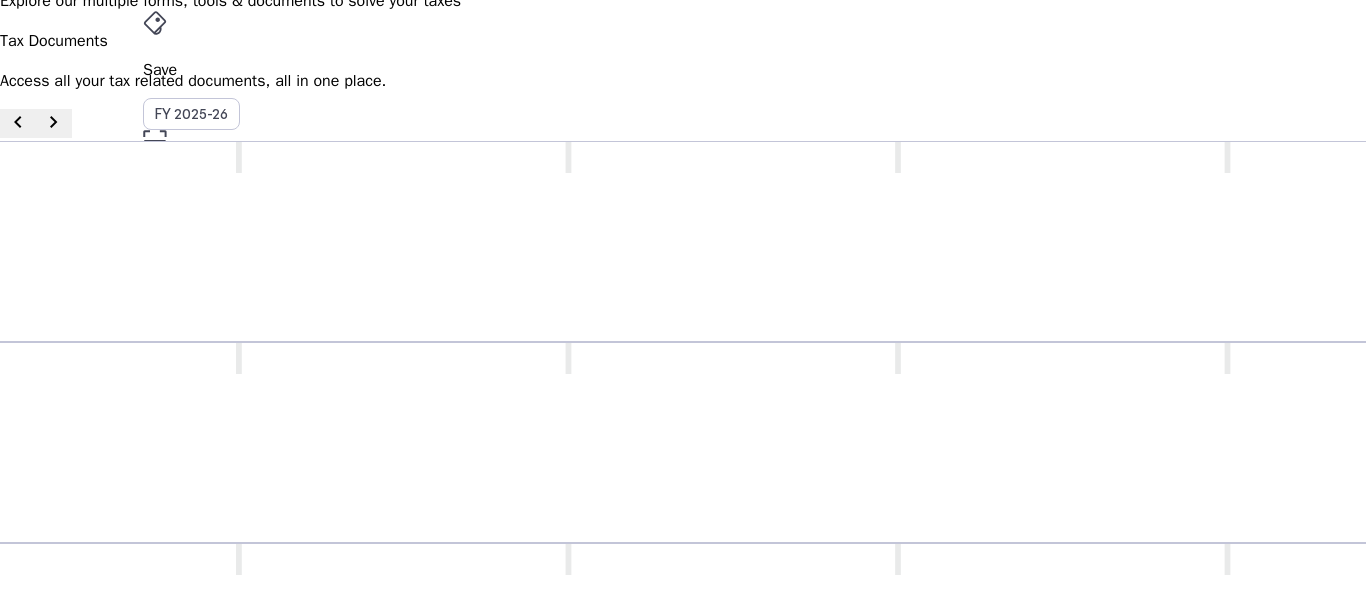 scroll, scrollTop: 0, scrollLeft: 0, axis: both 